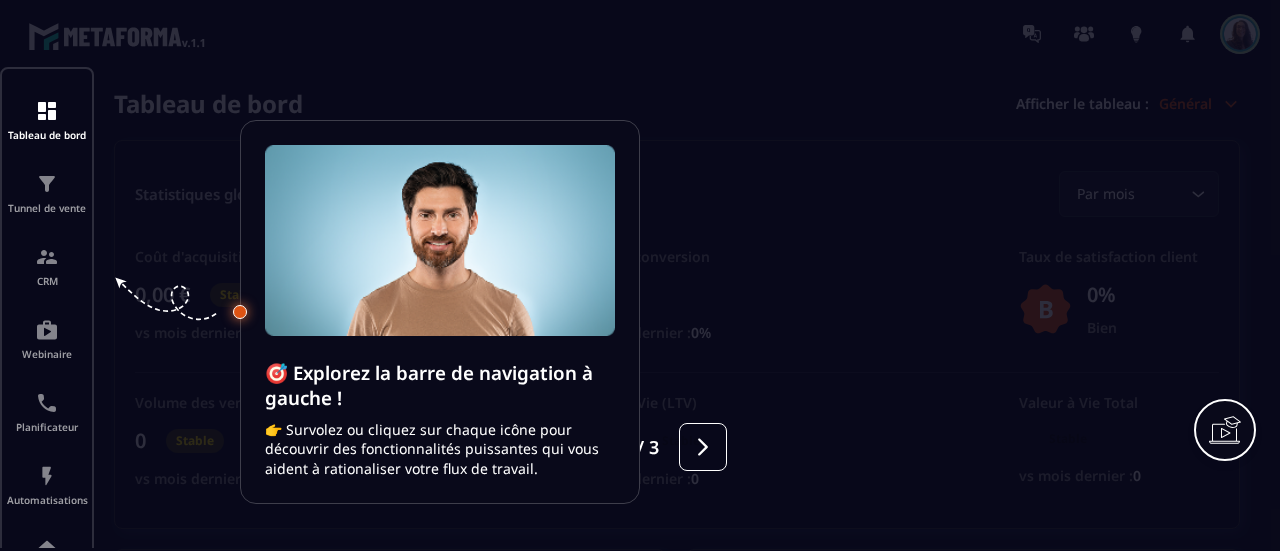 scroll, scrollTop: 0, scrollLeft: 0, axis: both 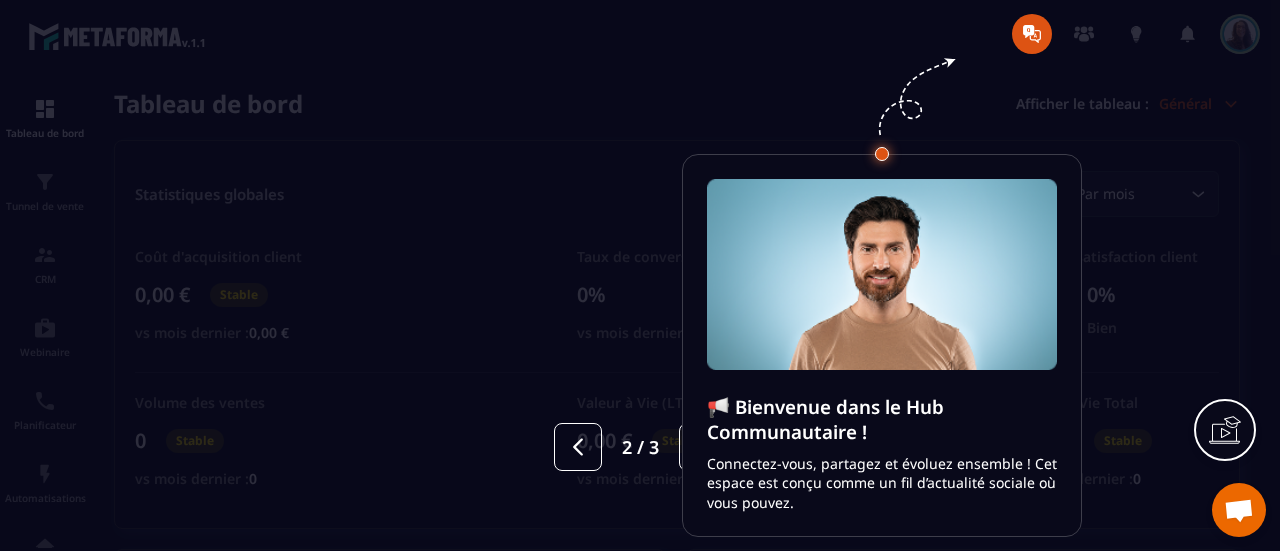 click at bounding box center [640, 275] 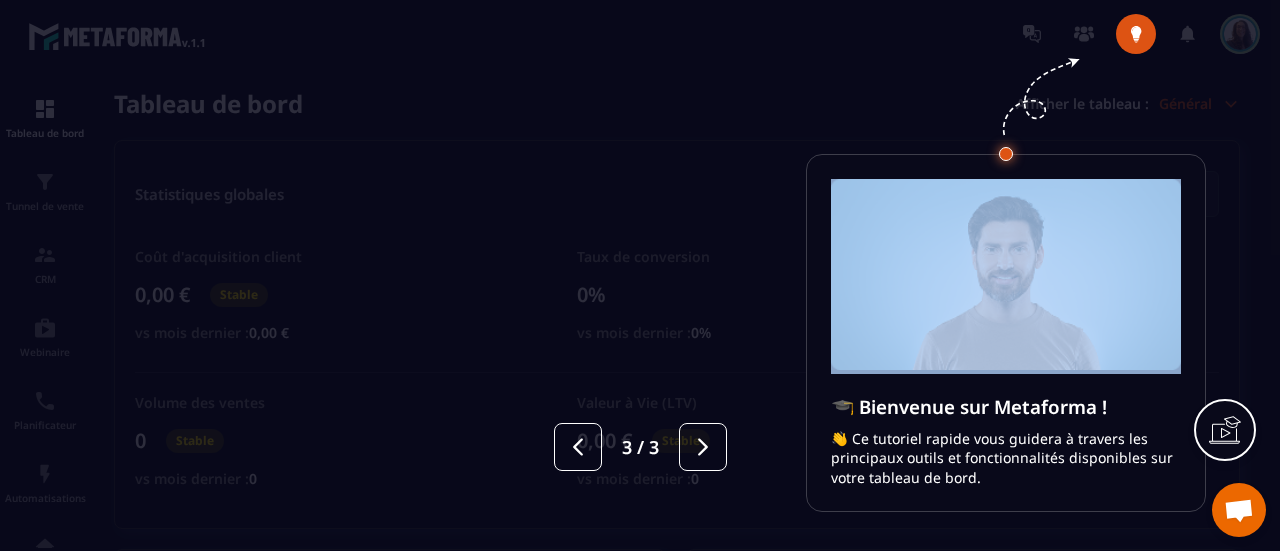 scroll, scrollTop: 2046, scrollLeft: 0, axis: vertical 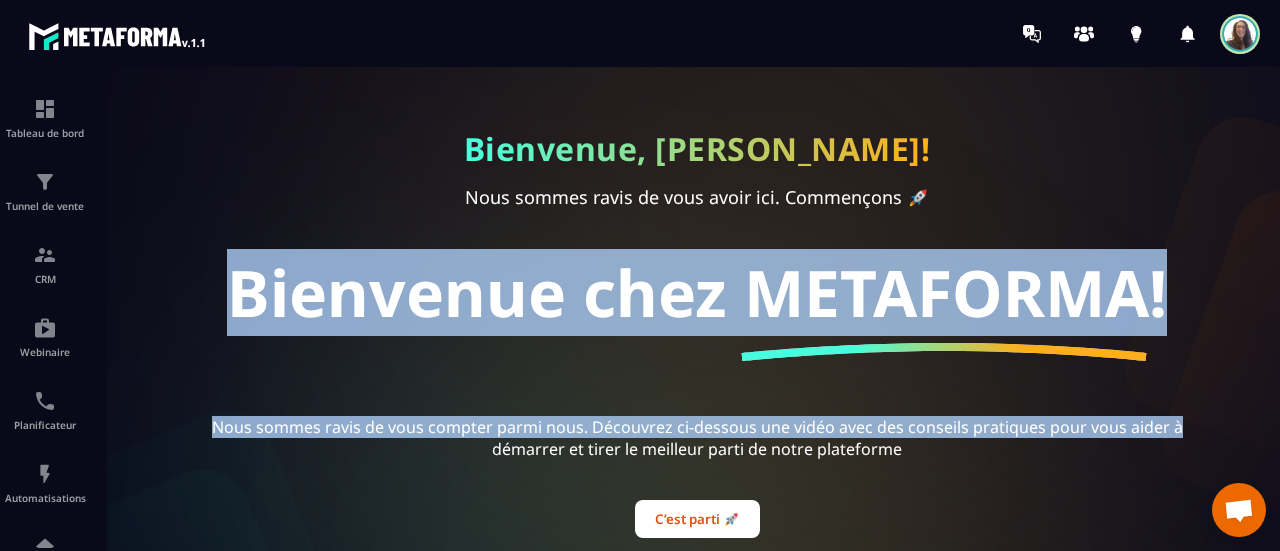 drag, startPoint x: 1279, startPoint y: 182, endPoint x: 1279, endPoint y: 371, distance: 189 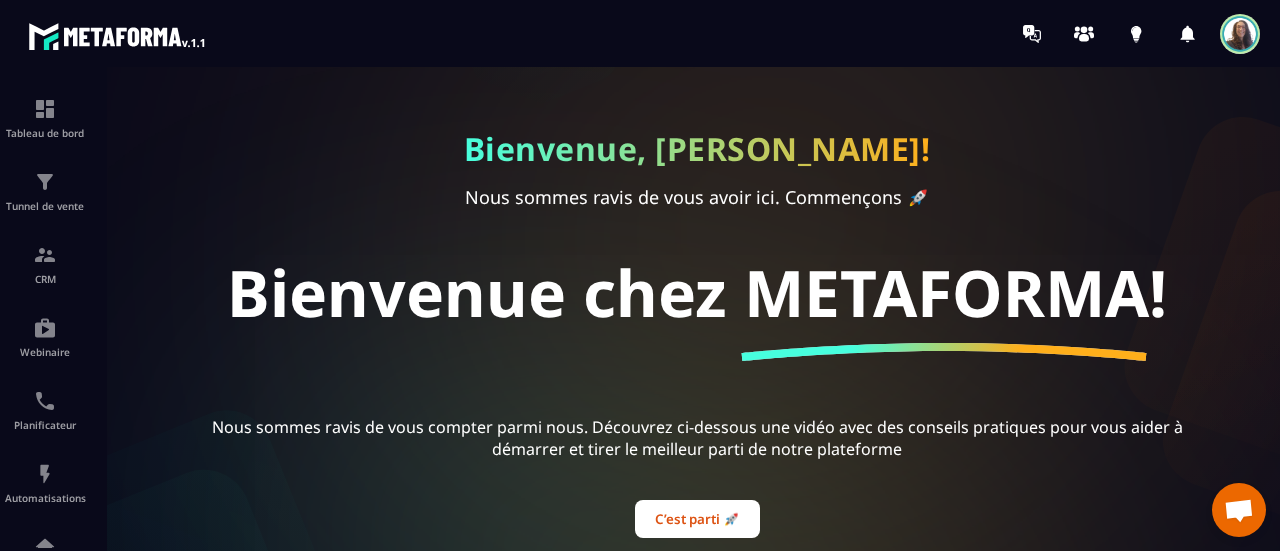 drag, startPoint x: 1276, startPoint y: 170, endPoint x: 1279, endPoint y: 441, distance: 271.0166 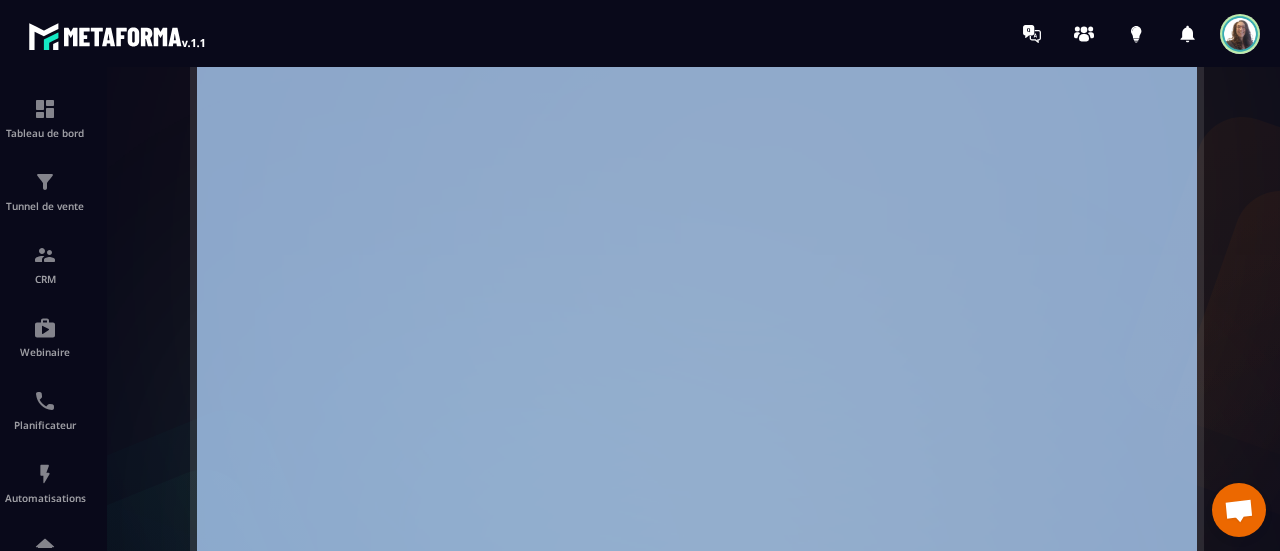 scroll, scrollTop: 758, scrollLeft: 0, axis: vertical 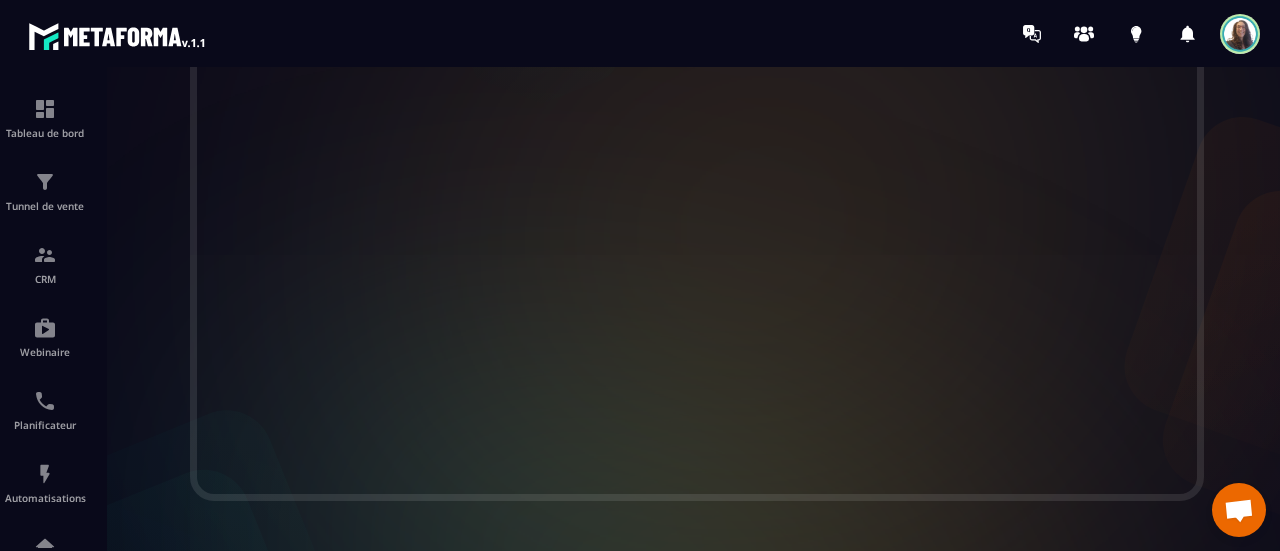 drag, startPoint x: 1021, startPoint y: 243, endPoint x: 1091, endPoint y: 598, distance: 361.8356 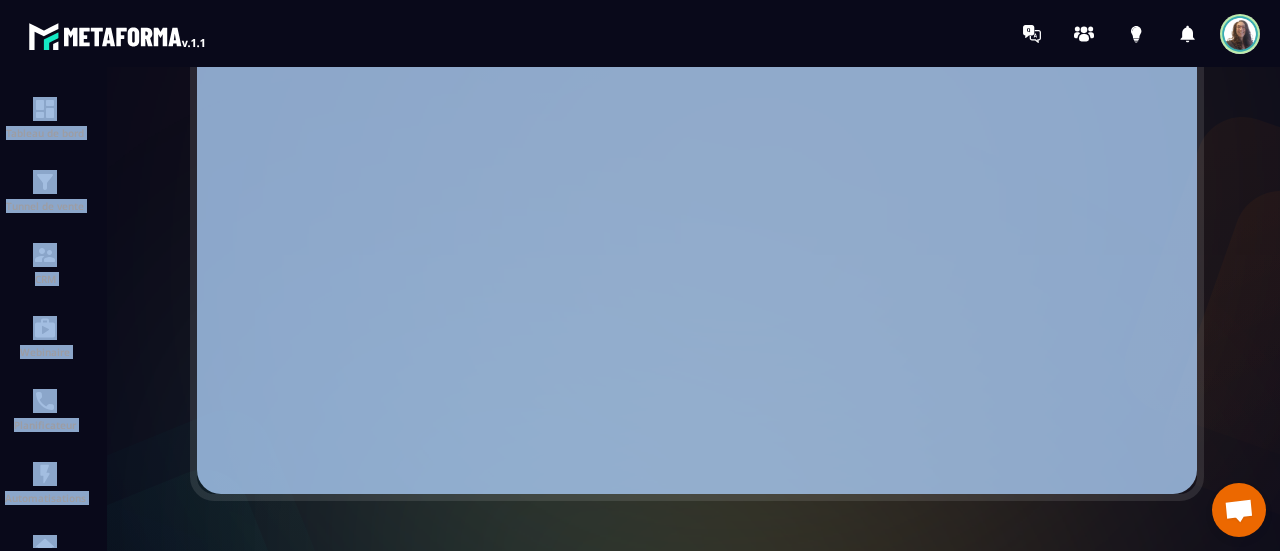 scroll, scrollTop: 0, scrollLeft: 0, axis: both 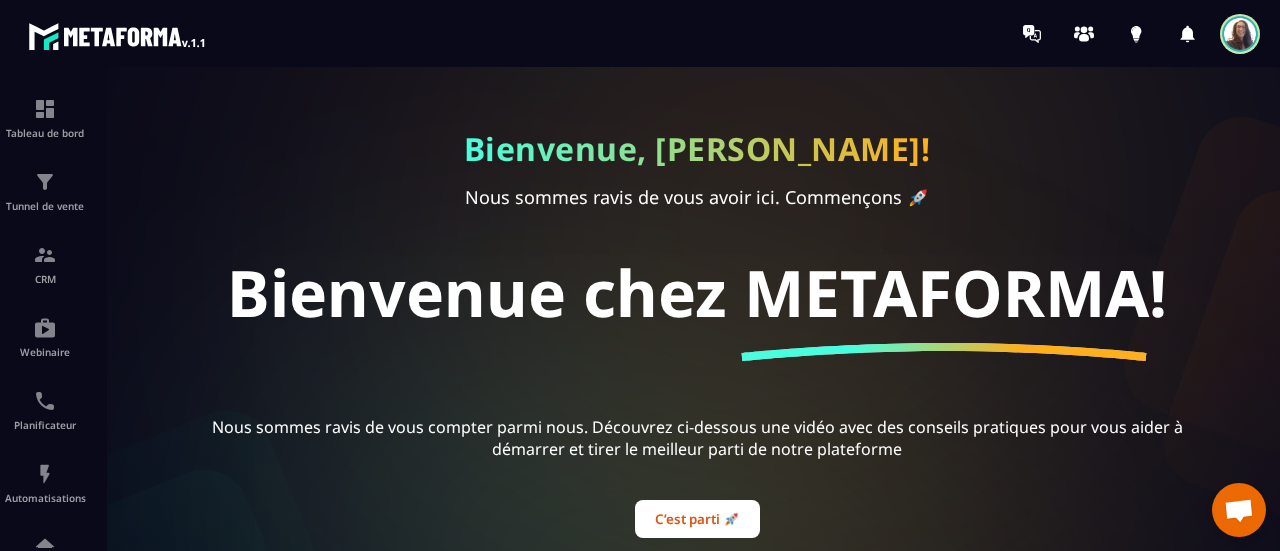 drag, startPoint x: 1279, startPoint y: 215, endPoint x: 1101, endPoint y: 505, distance: 340.27048 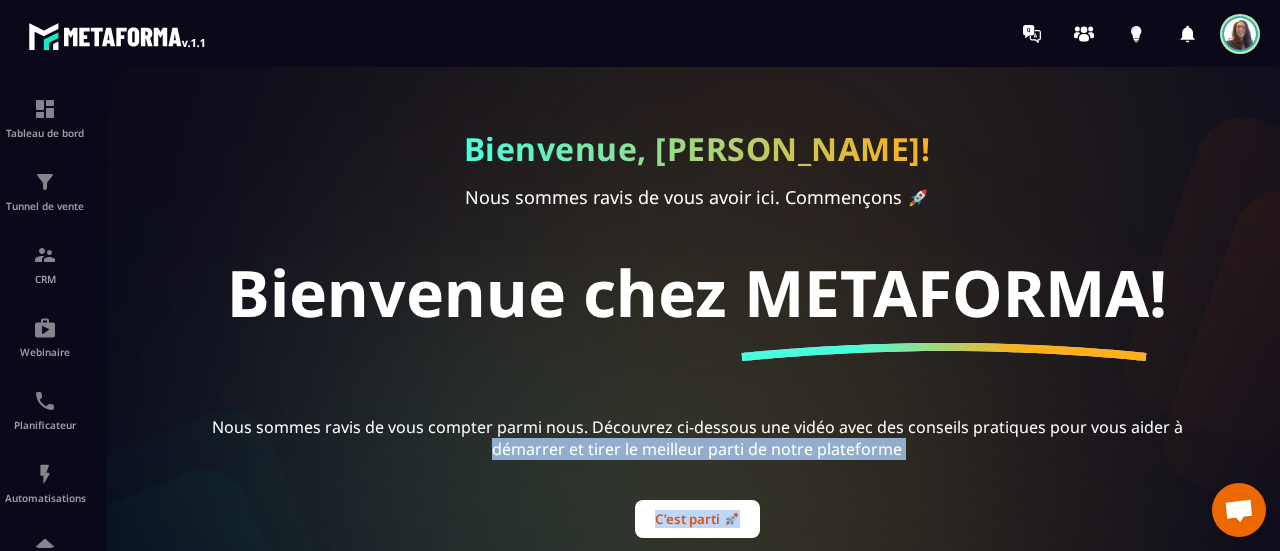 drag, startPoint x: 1279, startPoint y: 416, endPoint x: 1275, endPoint y: 511, distance: 95.084175 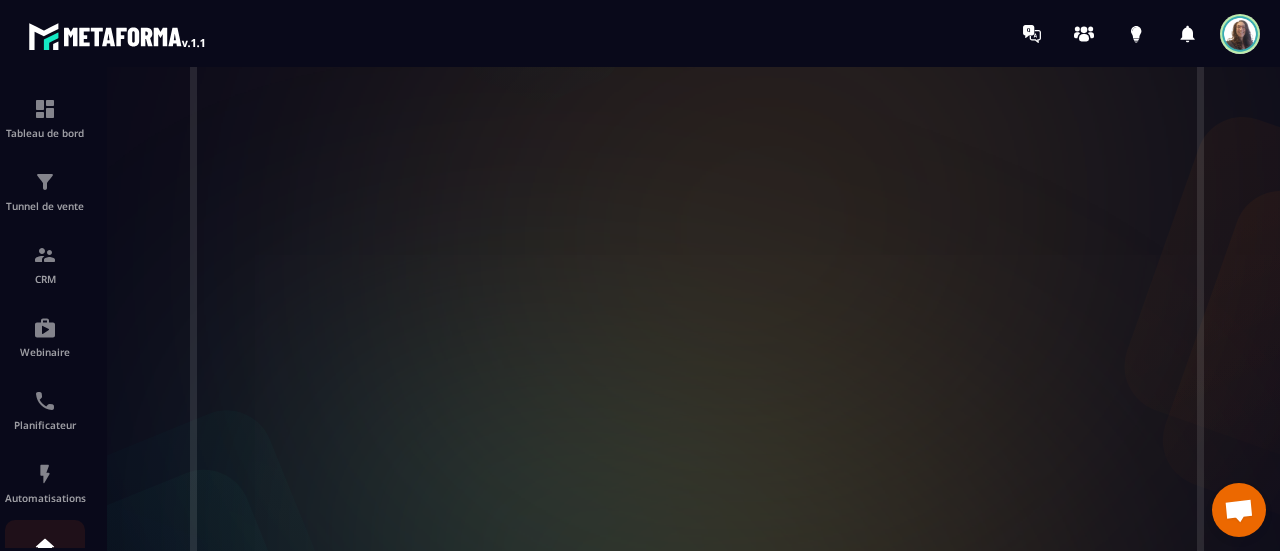 scroll, scrollTop: 758, scrollLeft: 0, axis: vertical 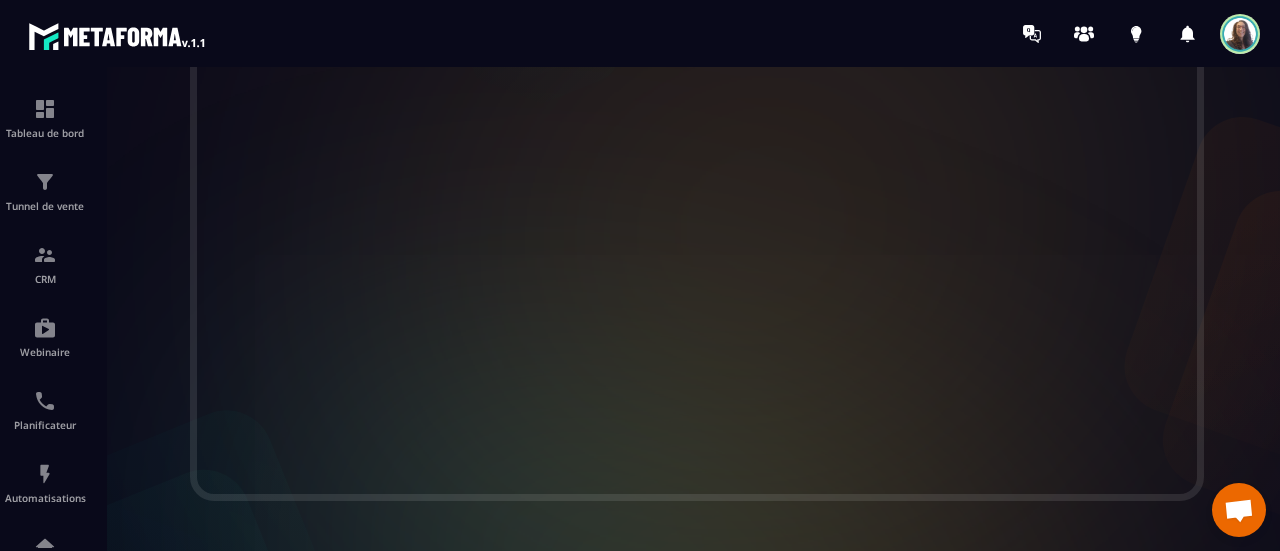 click on "Bienvenue, [PERSON_NAME]!  Nous sommes ravis de vous avoir ici. Commençons 🚀 Bienvenue chez METAFORMA!  Nous sommes ravis de vous compter parmi nous. Découvrez ci-dessous une vidéo avec des conseils pratiques pour vous aider à démarrer et tirer le meilleur parti de notre plateforme C’est parti 🚀" at bounding box center [697, 309] 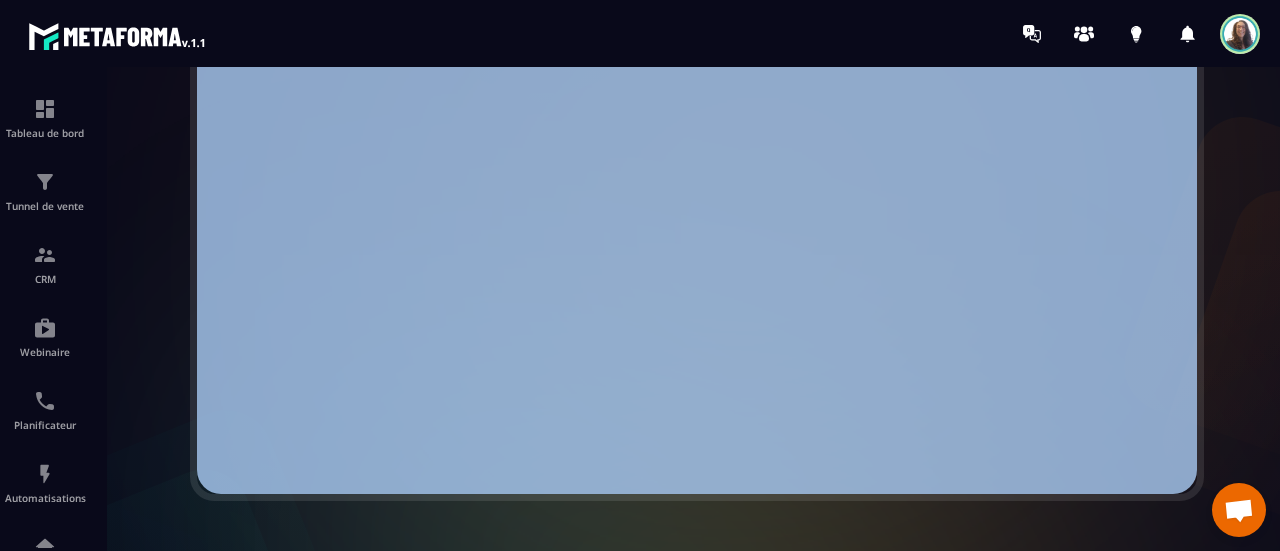 click on "Bienvenue, [PERSON_NAME]!  Nous sommes ravis de vous avoir ici. Commençons 🚀 Bienvenue chez METAFORMA!  Nous sommes ravis de vous compter parmi nous. Découvrez ci-dessous une vidéo avec des conseils pratiques pour vous aider à démarrer et tirer le meilleur parti de notre plateforme C’est parti 🚀" at bounding box center [697, 309] 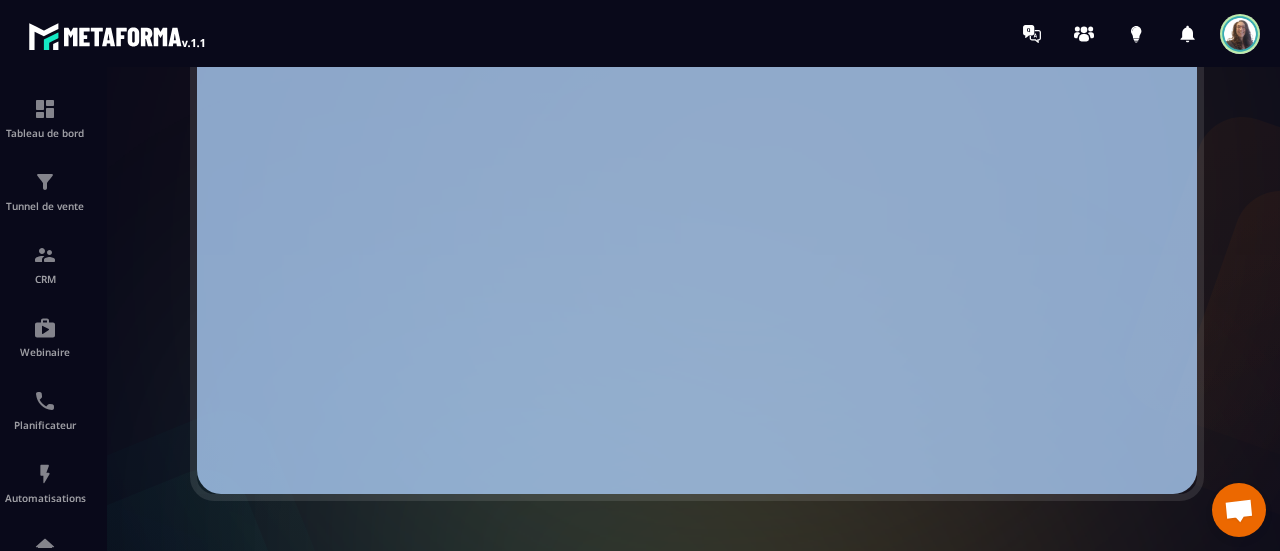 drag, startPoint x: 164, startPoint y: 533, endPoint x: 189, endPoint y: 537, distance: 25.317978 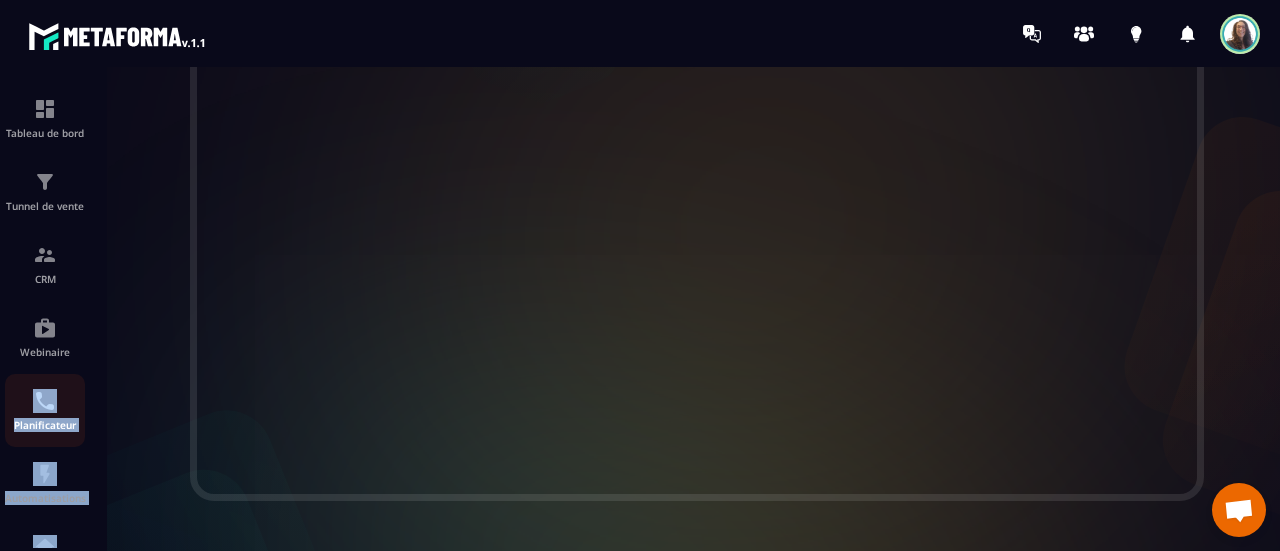 drag, startPoint x: 189, startPoint y: 537, endPoint x: 54, endPoint y: 383, distance: 204.79501 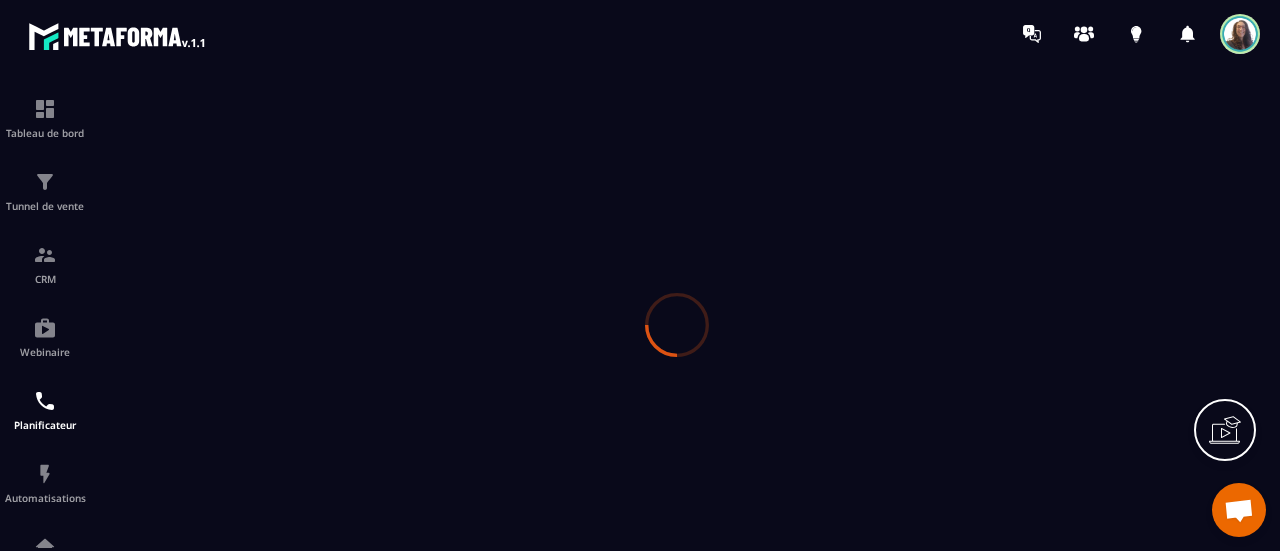 scroll, scrollTop: 0, scrollLeft: 0, axis: both 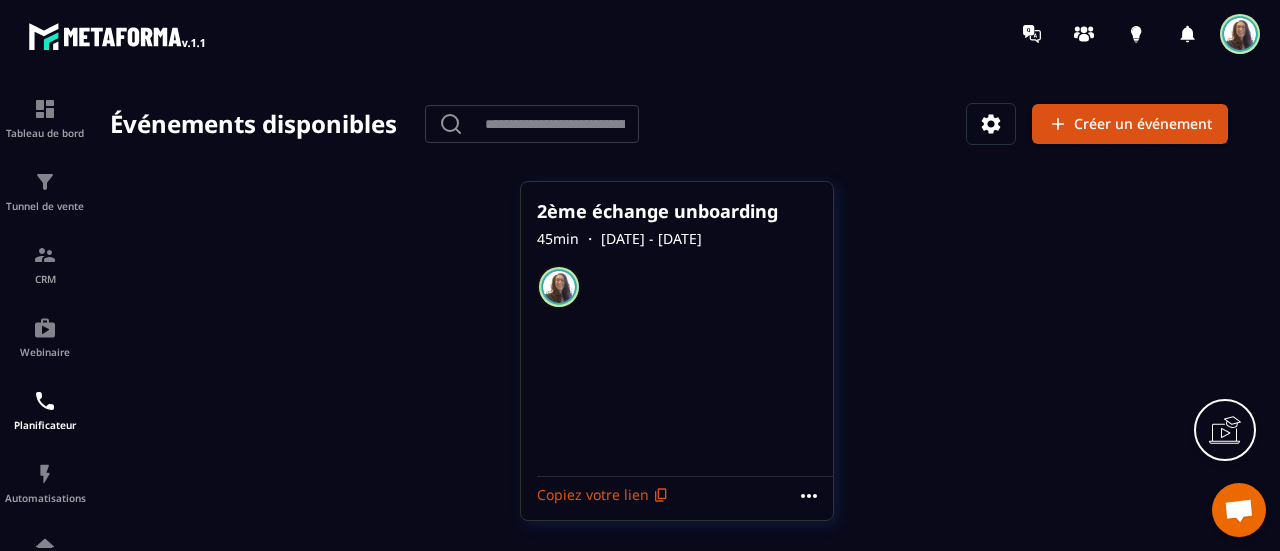 click on "Événements disponibles ​ ​ Créer un événement 2ème échange unboarding 45  min ・   [DATE] - [DATE] Copiez votre lien" at bounding box center [669, 314] 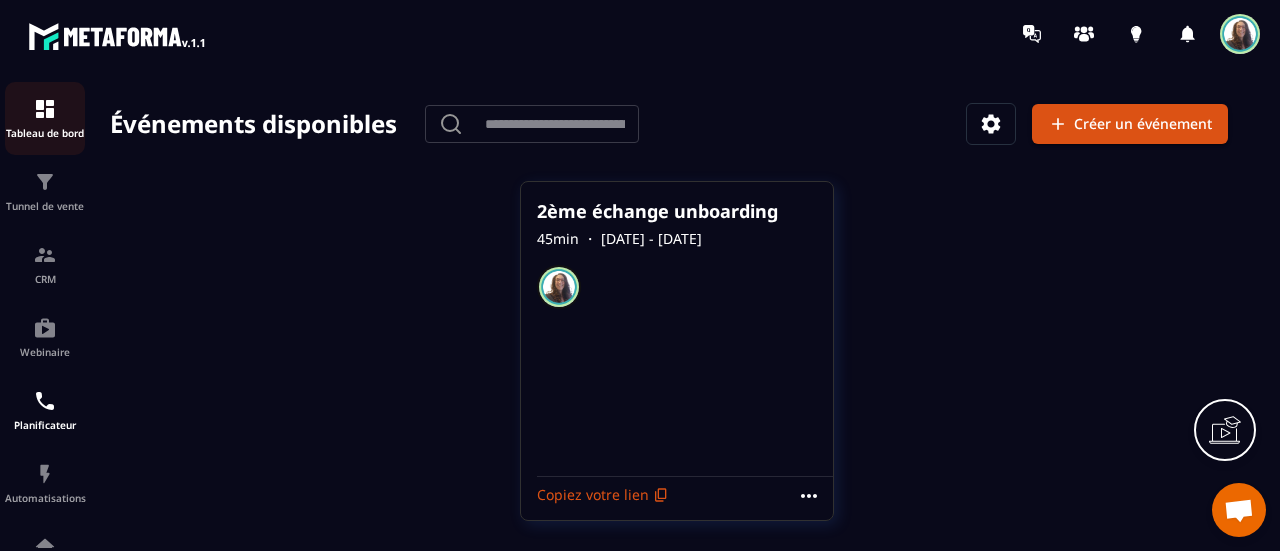 click on "Tableau de bord" 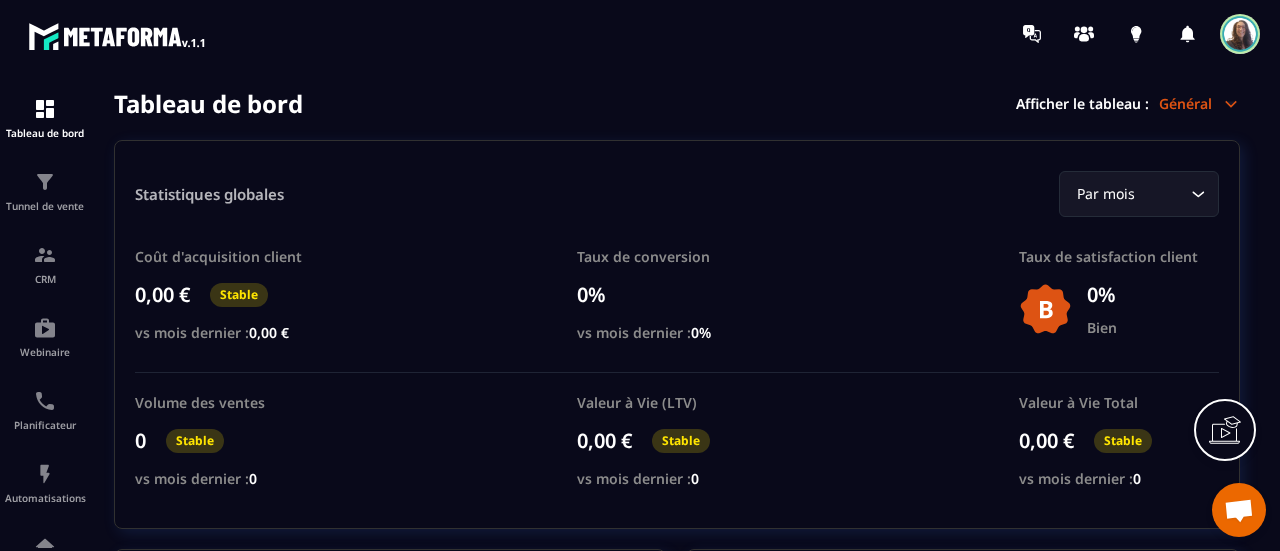 drag, startPoint x: 855, startPoint y: 499, endPoint x: 878, endPoint y: 483, distance: 28.01785 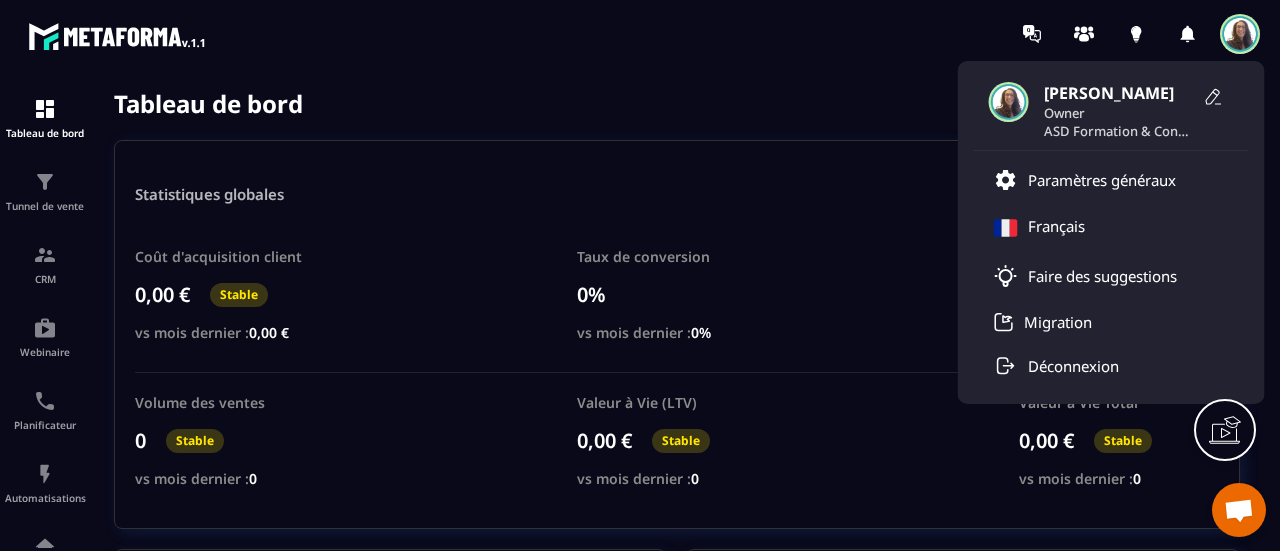 click on "Tableau de bord Afficher le tableau :  Général  Statistiques globales Par mois Loading... Coût d'acquisition client 0,00 € Stable vs mois dernier :  0,00 € Taux de conversion 0%  vs mois dernier :  0% Taux de satisfaction client 0%  Bien Volume des ventes 0 Stable vs mois dernier :  0 Valeur à Vie (LTV) 0,00 € Stable vs mois dernier :  0 Valeur à Vie Total 0,00 € Stable vs mois dernier :  0 Dépenses publicitaire 0,00 € Par mois Loading... CA généré 0,00 € Analyse des Leads Loading... 0 Par mois Loading... 0 0 1 1 2 2 3 3 4 4 5 5 Chiffre d’affaire Encaissé Prévisionnel 0,00 € CA Brut Loading... Par mois Loading... ∞ ∞ 0 0 01/07 01/07 04/07 04/07 07/07 07/07 10/07 10/07 13/07 13/07 16/07 16/07 19/07 19/07 22/07 22/07 25/07 25/07 28/07 28/07 31/07 31/07 Leads reçus 0 Leads Stable Hebdomadaire Loading... Par mois Loading... Infinity Infinity 0 0 30-06/07 30-06/07 07-13/07 07-13/07 14-20/07 14-20/07 21-27/07 21-27/07 28-31/07 28-31/07 Leads perdu 0 Stable Par mois 0 0 0 0" 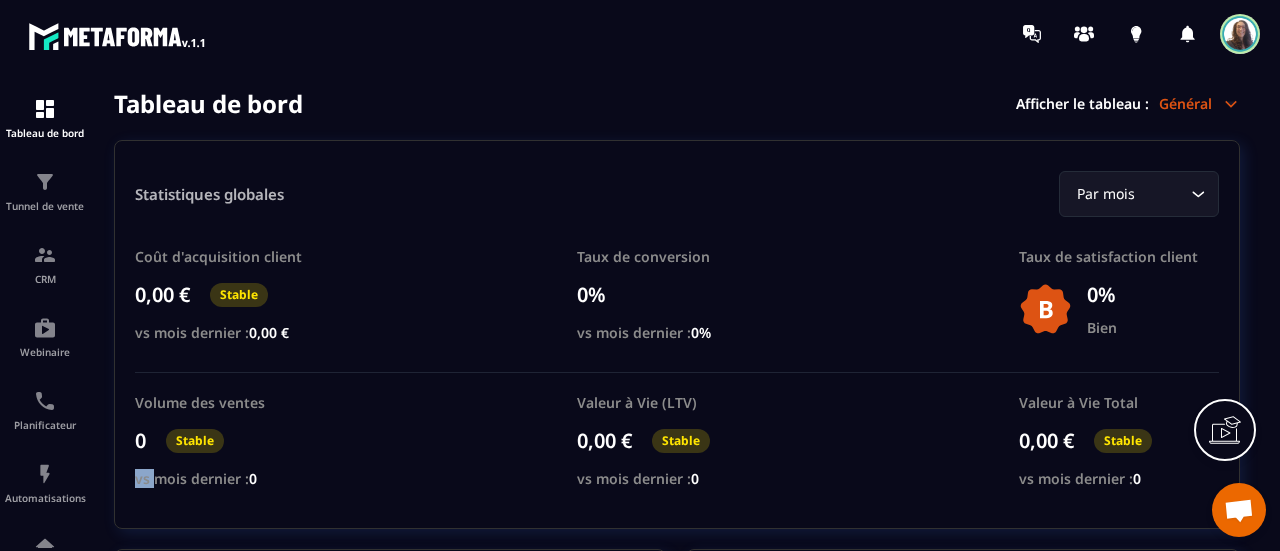 click on "Tableau de bord Afficher le tableau :  Général  Statistiques globales Par mois Loading... Coût d'acquisition client 0,00 € Stable vs mois dernier :  0,00 € Taux de conversion 0%  vs mois dernier :  0% Taux de satisfaction client 0%  Bien Volume des ventes 0 Stable vs mois dernier :  0 Valeur à Vie (LTV) 0,00 € Stable vs mois dernier :  0 Valeur à Vie Total 0,00 € Stable vs mois dernier :  0 Dépenses publicitaire 0,00 € Par mois Loading... CA généré 0,00 € Analyse des Leads Loading... 0 Par mois Loading... 0 0 1 1 2 2 3 3 4 4 5 5 Chiffre d’affaire Encaissé Prévisionnel 0,00 € CA Brut Loading... Par mois Loading... ∞ ∞ 0 0 01/07 01/07 04/07 04/07 07/07 07/07 10/07 10/07 13/07 13/07 16/07 16/07 19/07 19/07 22/07 22/07 25/07 25/07 28/07 28/07 31/07 31/07 Leads reçus 0 Leads Stable Hebdomadaire Loading... Par mois Loading... Infinity Infinity 0 0 30-06/07 30-06/07 07-13/07 07-13/07 14-20/07 14-20/07 21-27/07 21-27/07 28-31/07 28-31/07 Leads perdu 0 Stable Par mois 0 0 0 0" 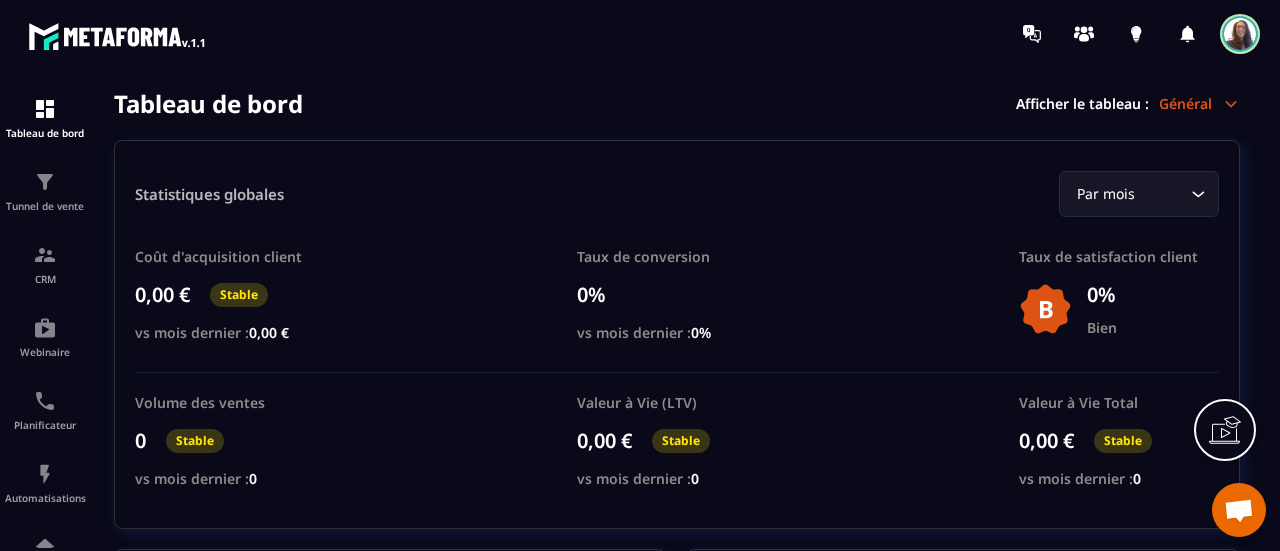 click on "Tableau de bord Tunnel de vente CRM Webinaire Planificateur Automatisations Espace membre Réseaux Sociaux E-mailing Comptabilité  IA prospects Tableau de bord Afficher le tableau :  Général  Statistiques globales Par mois Loading... Coût d'acquisition client 0,00 € Stable vs mois dernier :  0,00 € Taux de conversion 0%  vs mois dernier :  0% Taux de satisfaction client 0%  Bien Volume des ventes 0 Stable vs mois dernier :  0 Valeur à Vie (LTV) 0,00 € Stable vs mois dernier :  0 Valeur à Vie Total 0,00 € Stable vs mois dernier :  0 Dépenses publicitaire 0,00 € Par mois Loading... CA généré 0,00 € Analyse des Leads Loading... 0 Par mois Loading... 0 0 1 1 2 2 3 3 4 4 5 5 Chiffre d’affaire Encaissé Prévisionnel 0,00 € CA Brut Loading... Par mois Loading... ∞ ∞ 0 0 01/07 01/07 04/07 04/07 07/07 07/07 10/07 10/07 13/07 13/07 16/07 16/07 19/07 19/07 22/07 22/07 25/07 25/07 28/07 28/07 31/07 31/07 Leads reçus 0 Leads Stable Hebdomadaire Loading... Par mois Loading... 0 0 0" at bounding box center (640, 319) 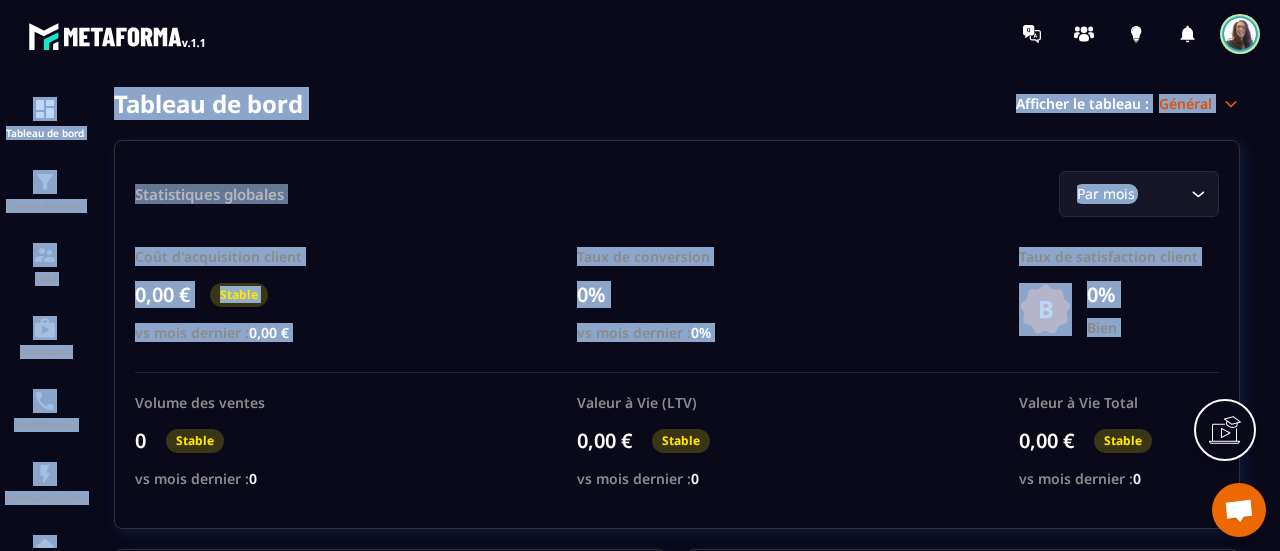 drag, startPoint x: 1275, startPoint y: 335, endPoint x: 1238, endPoint y: 45, distance: 292.35083 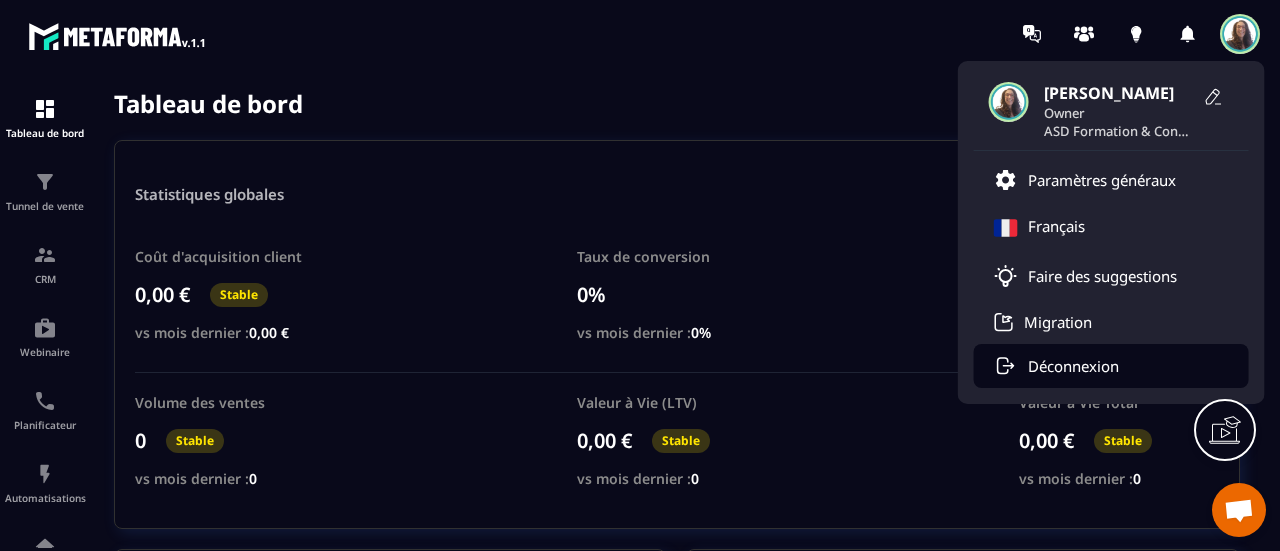 click on "Déconnexion" at bounding box center (1073, 366) 